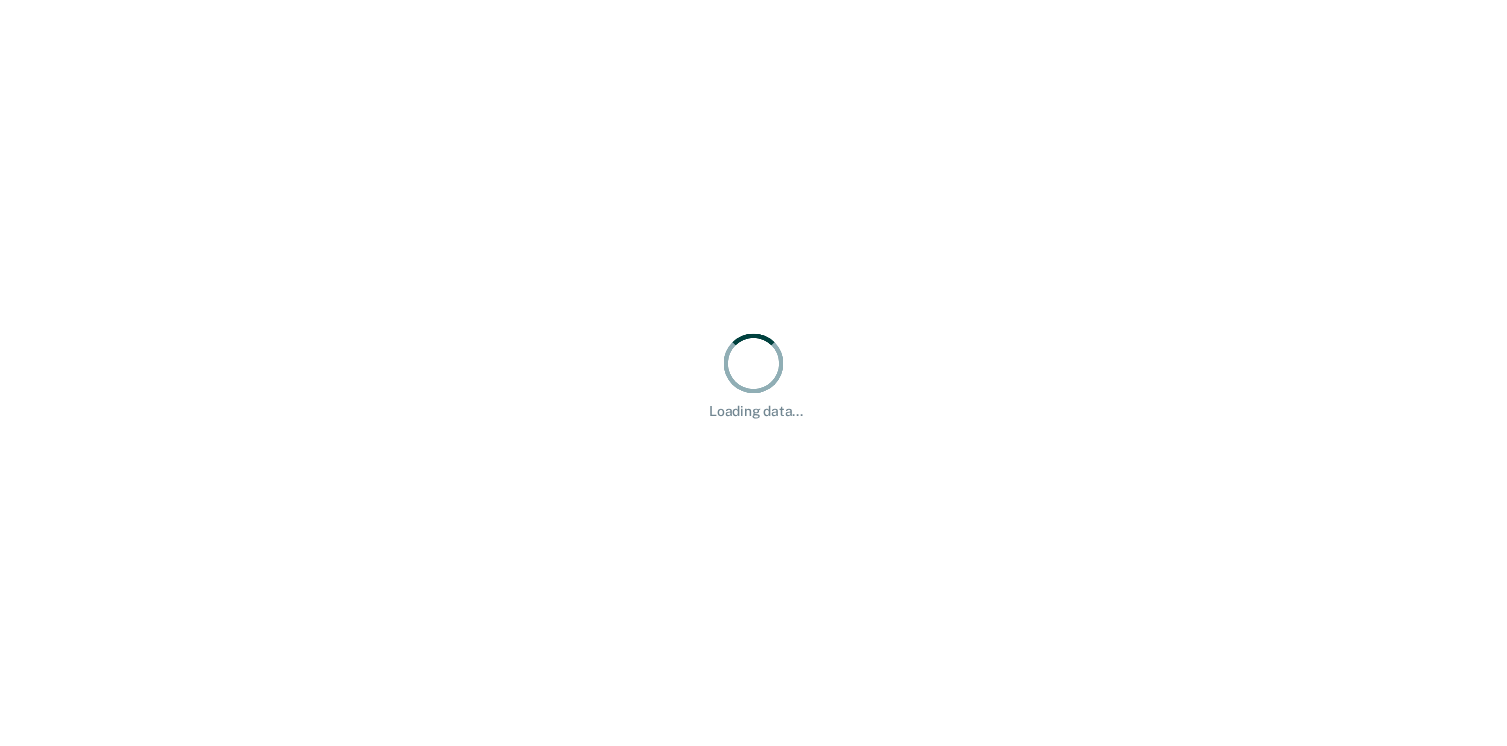 scroll, scrollTop: 0, scrollLeft: 0, axis: both 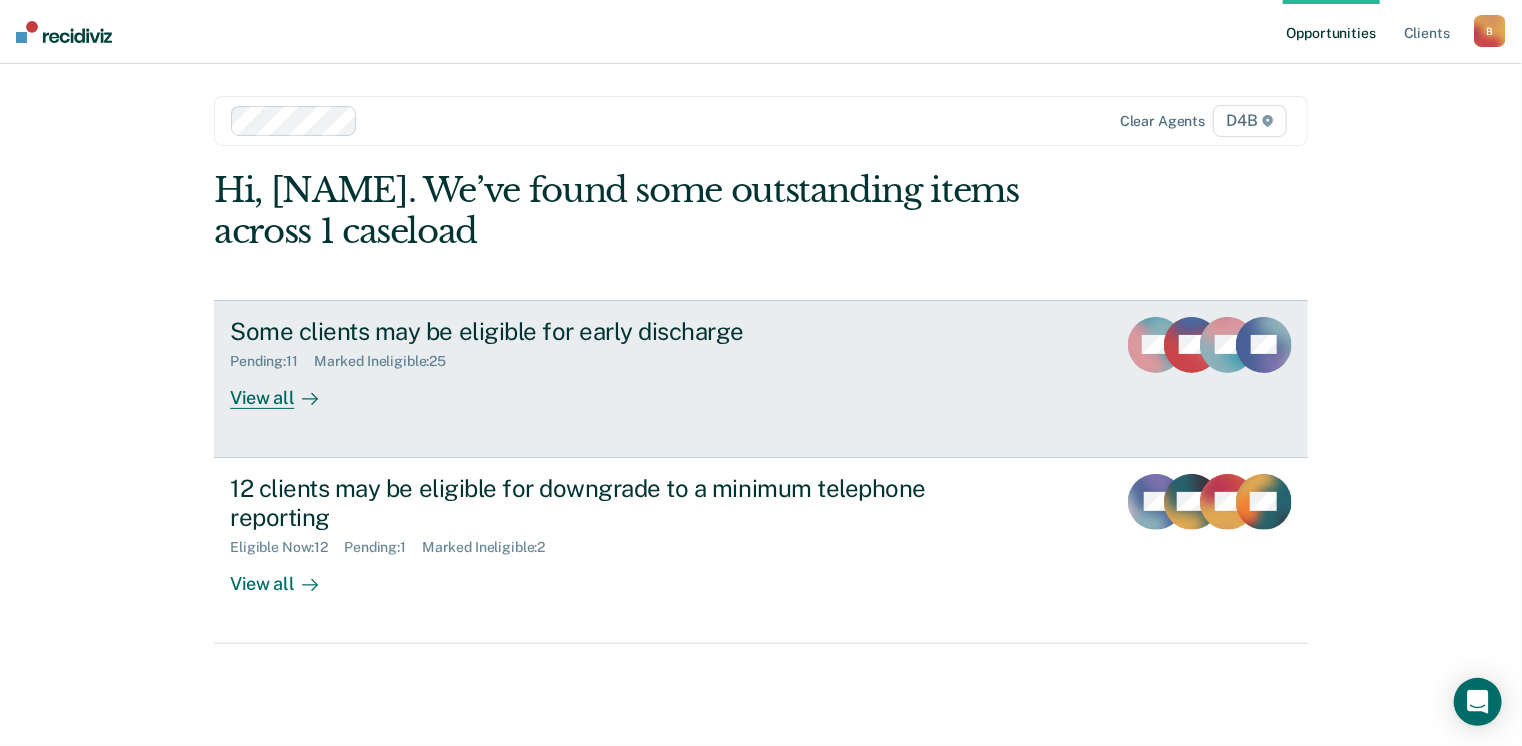 click on "Some clients may be eligible for early discharge Pending :  11 Marked Ineligible :  25 View all" at bounding box center (605, 363) 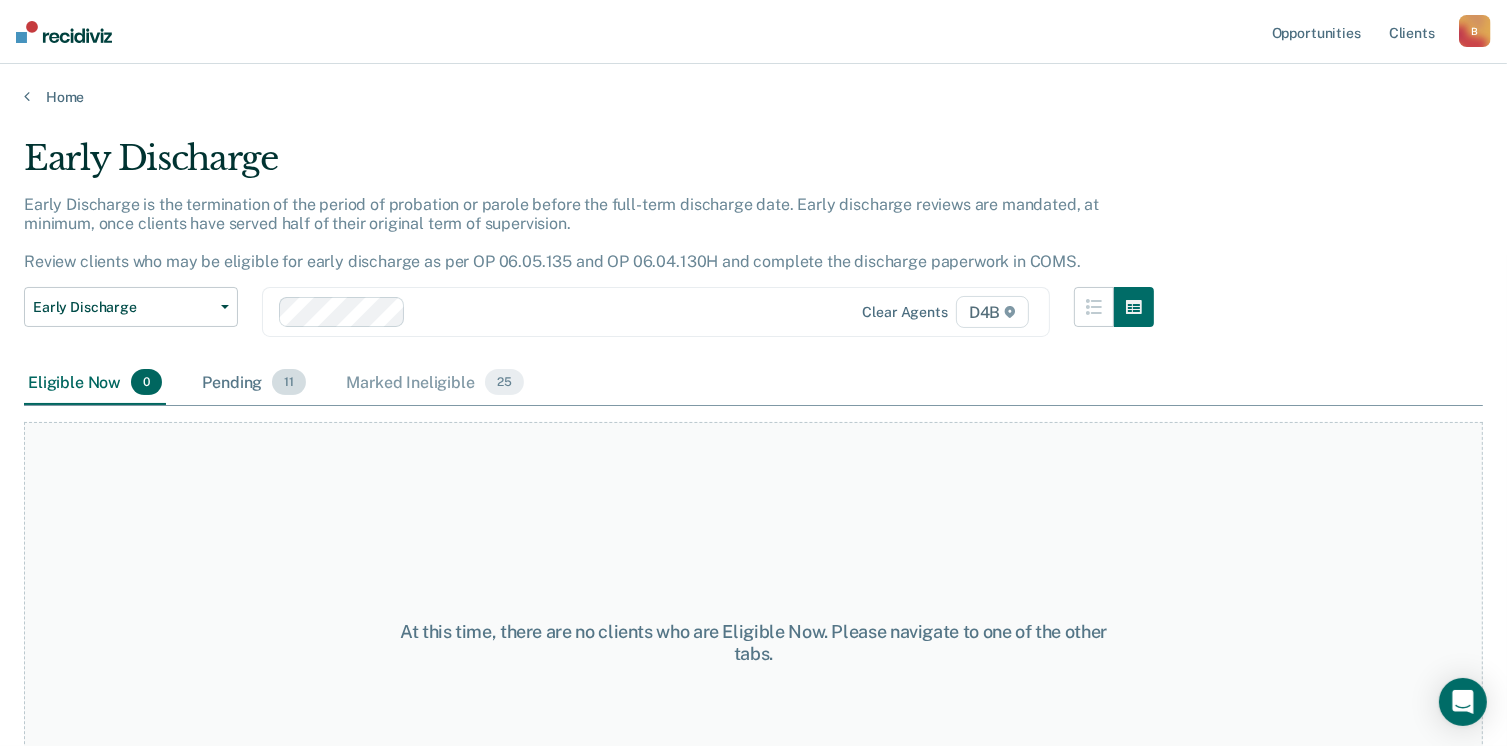 click on "Pending 11" at bounding box center [254, 383] 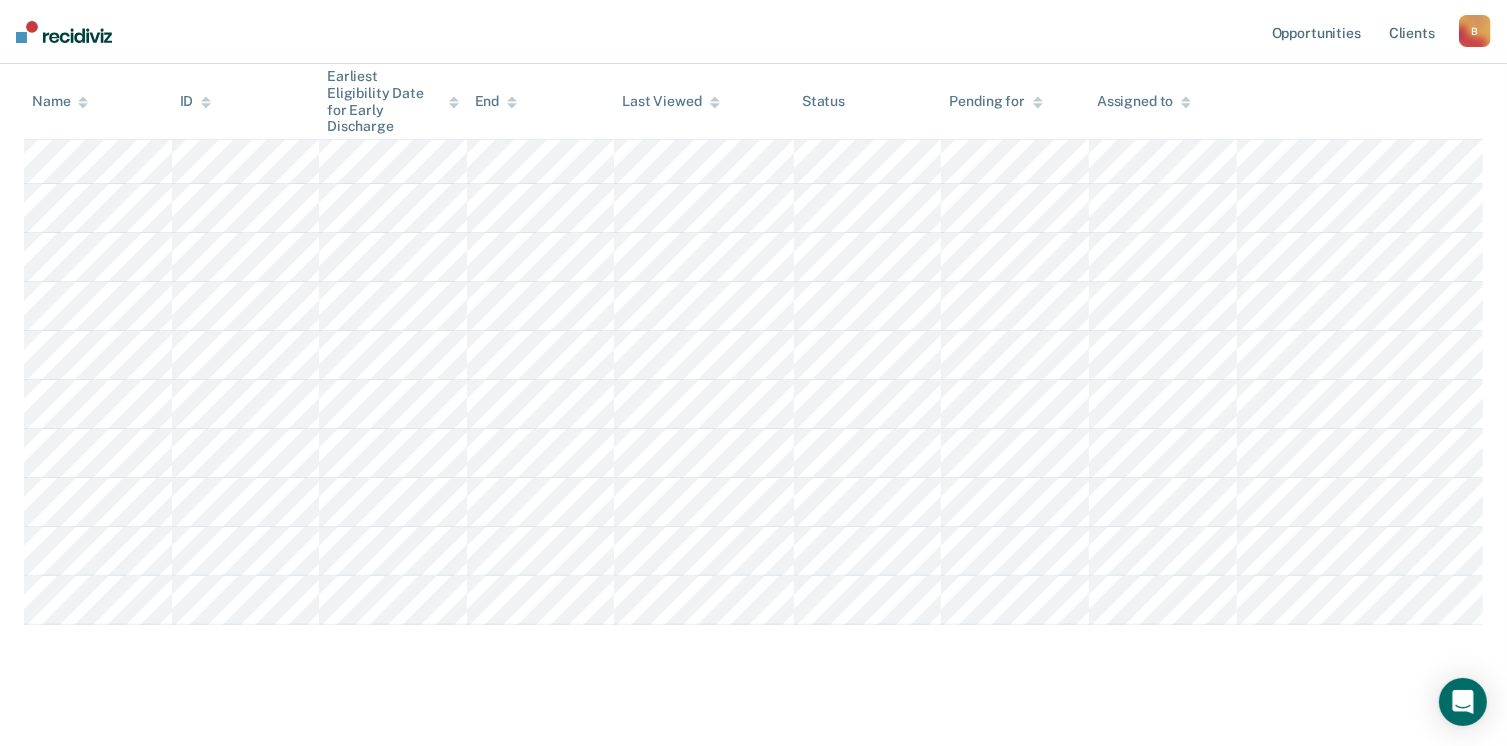scroll, scrollTop: 400, scrollLeft: 0, axis: vertical 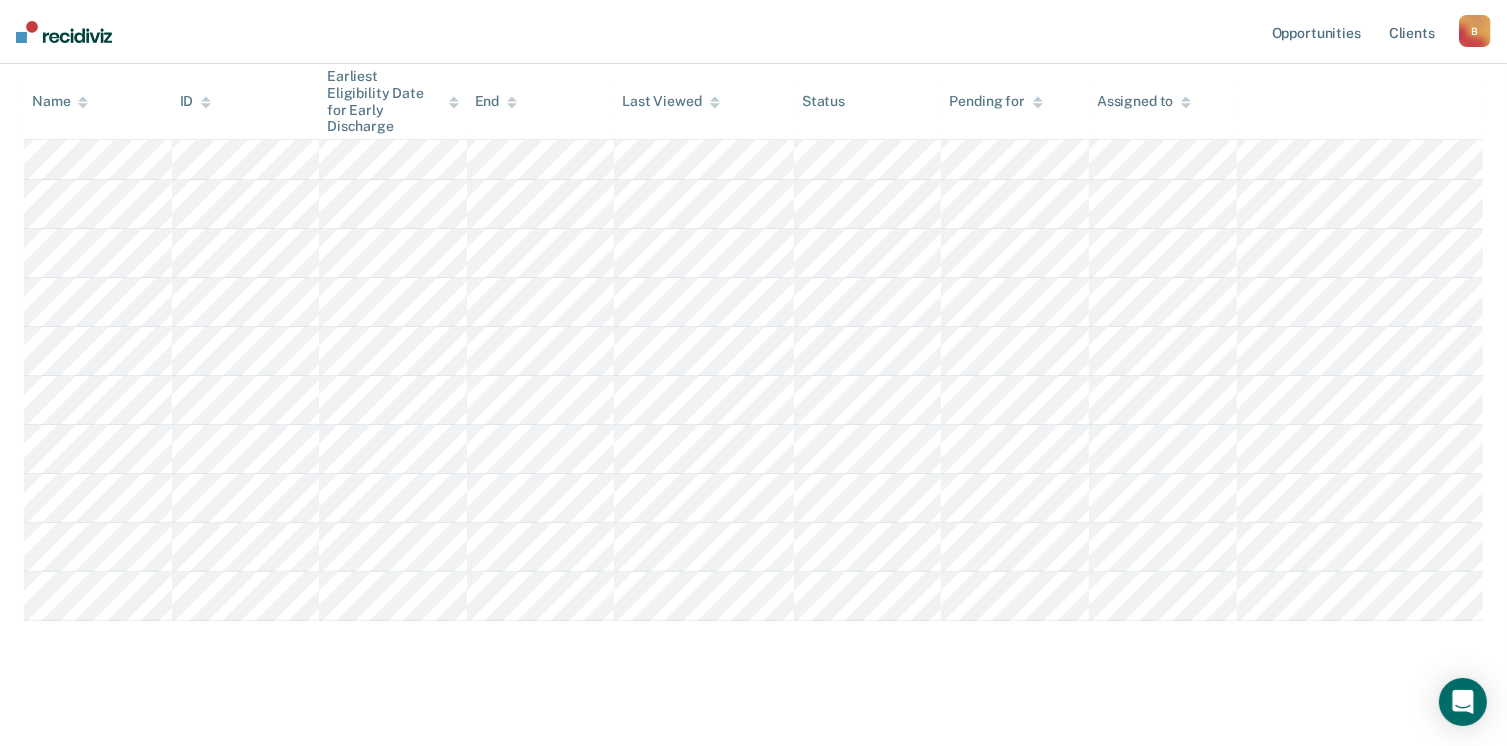 click on "Early Discharge   Early Discharge is the termination of the period of probation or parole before the full-term discharge date. Early discharge reviews are mandated, at minimum, once clients have served half of their original term of supervision. Review clients who may be eligible for early discharge as per OP 06.05.135 and OP 06.04.130H and complete the discharge paperwork in COMS. Early Discharge Classification Review Early Discharge Minimum Telephone Reporting Overdue for Discharge Supervision Level Mismatch Clear   agents D4B   Eligible Now 0 Pending 11 Marked Ineligible 25
To pick up a draggable item, press the space bar.
While dragging, use the arrow keys to move the item.
Press space again to drop the item in its new position, or press escape to cancel.
Name ID Earliest Eligibility Date for Early Discharge End Last Viewed Status Pending for Assigned to" at bounding box center [753, 232] 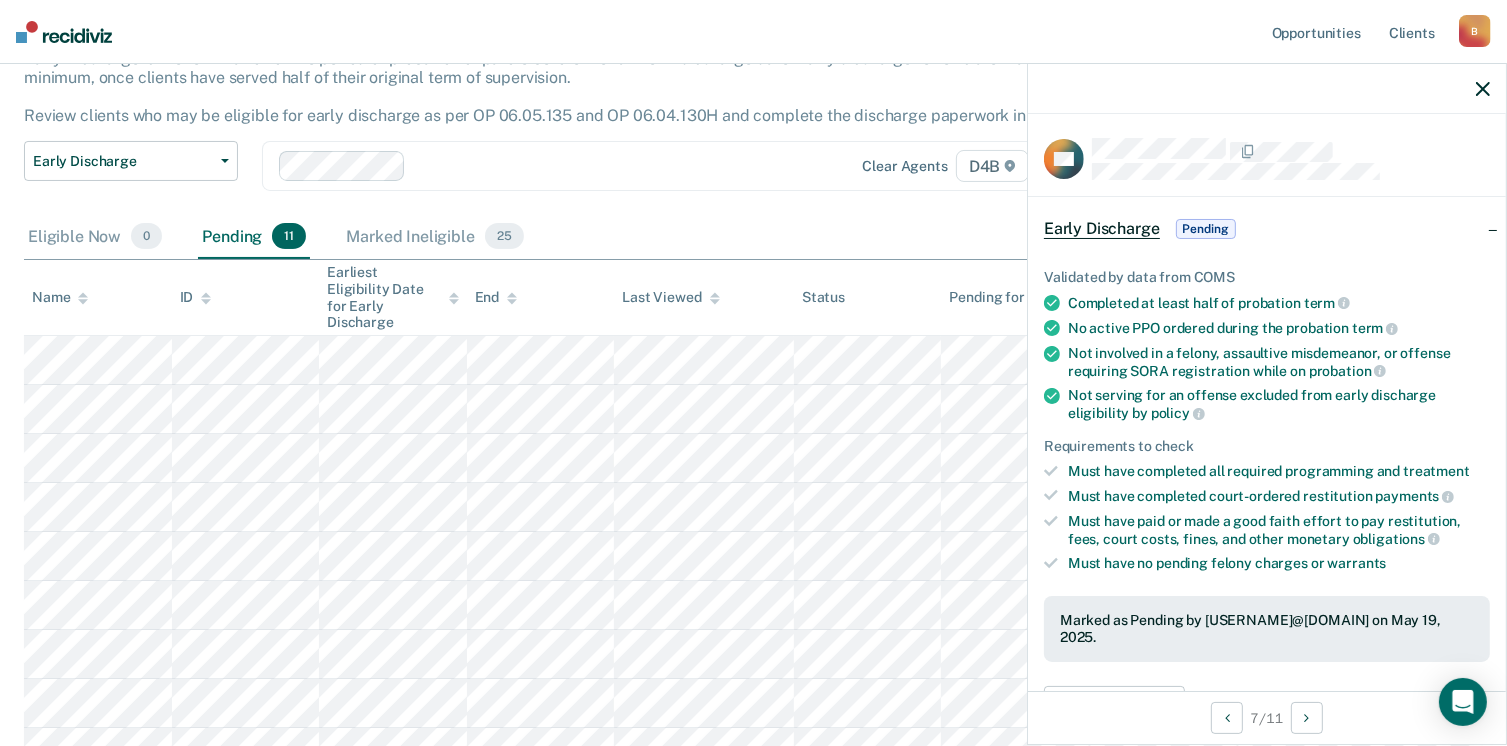 scroll, scrollTop: 100, scrollLeft: 0, axis: vertical 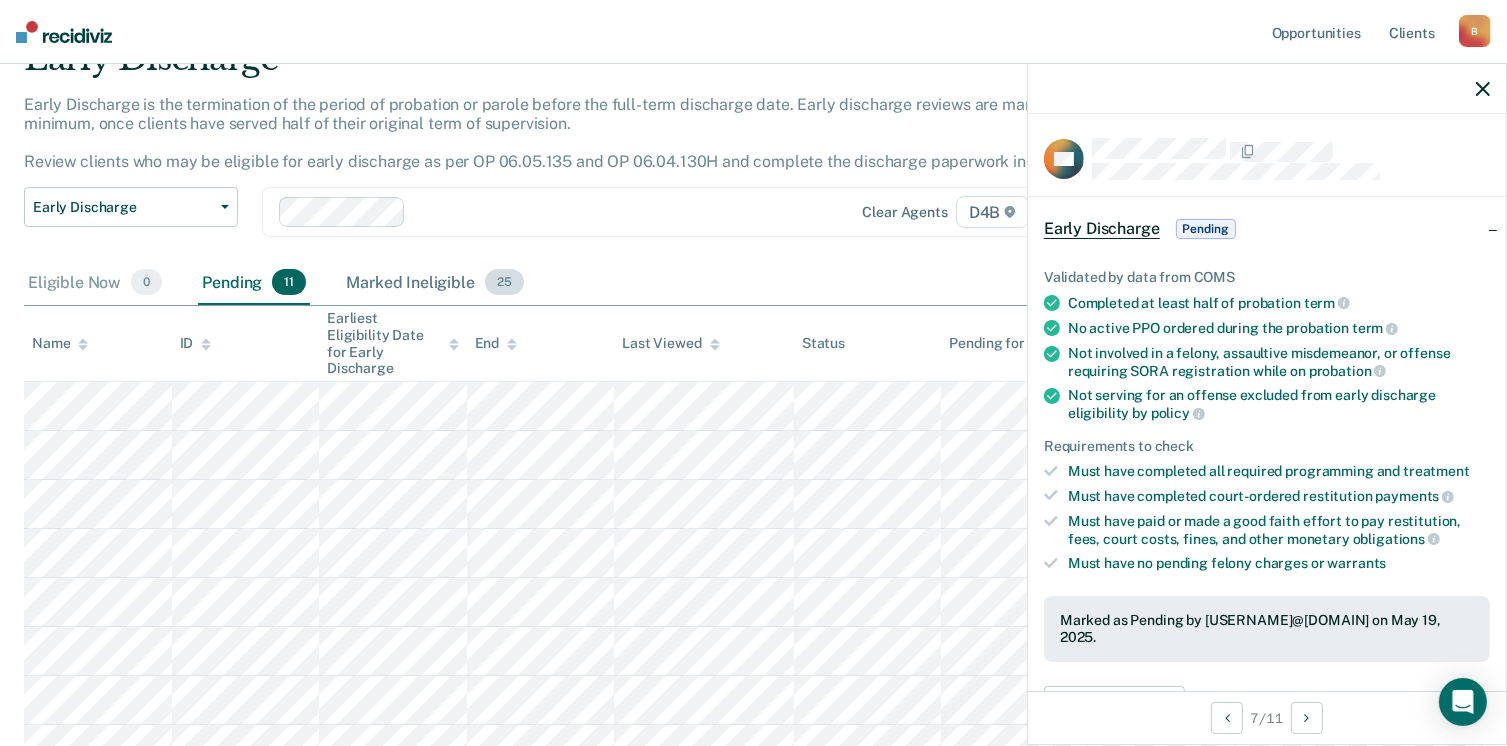 click on "Marked Ineligible 25" at bounding box center [434, 283] 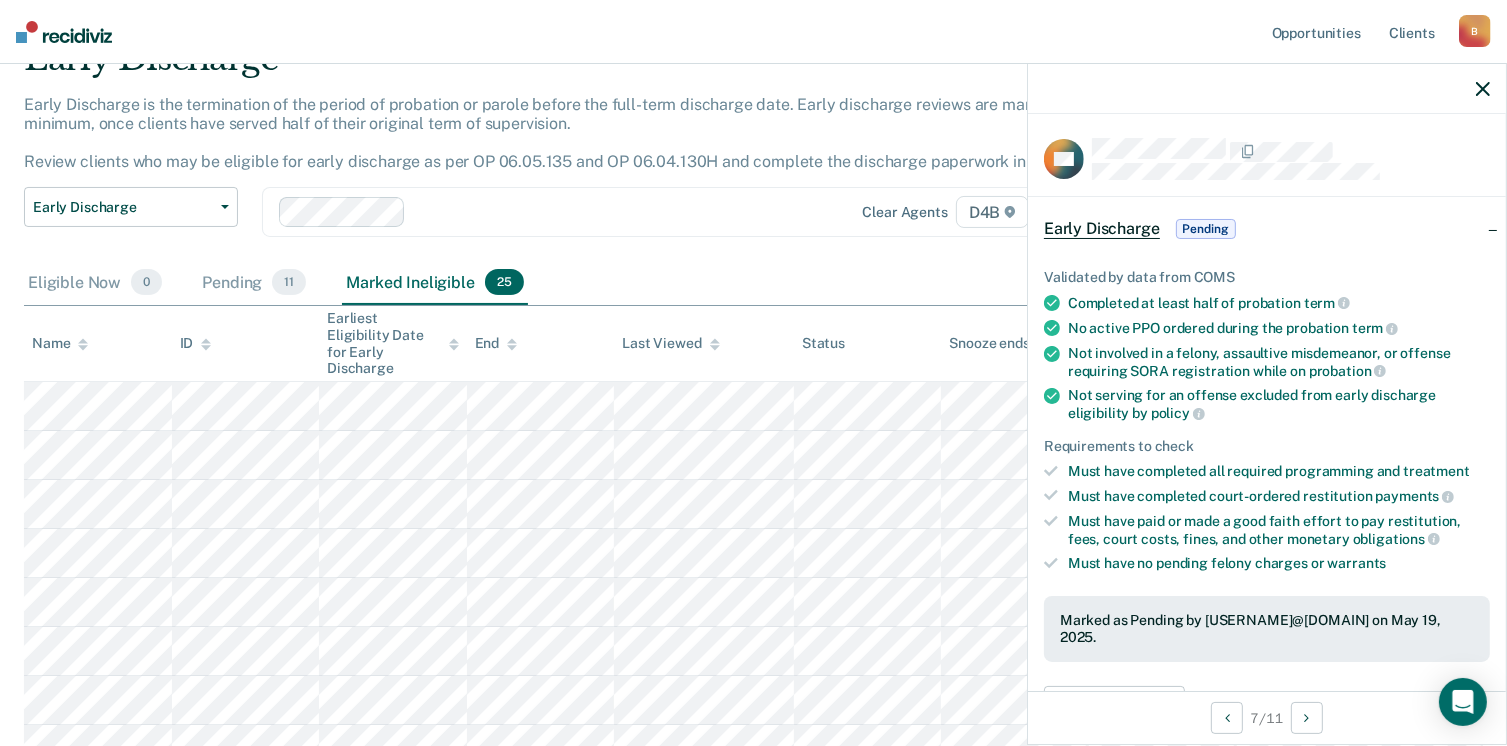 scroll, scrollTop: 200, scrollLeft: 0, axis: vertical 